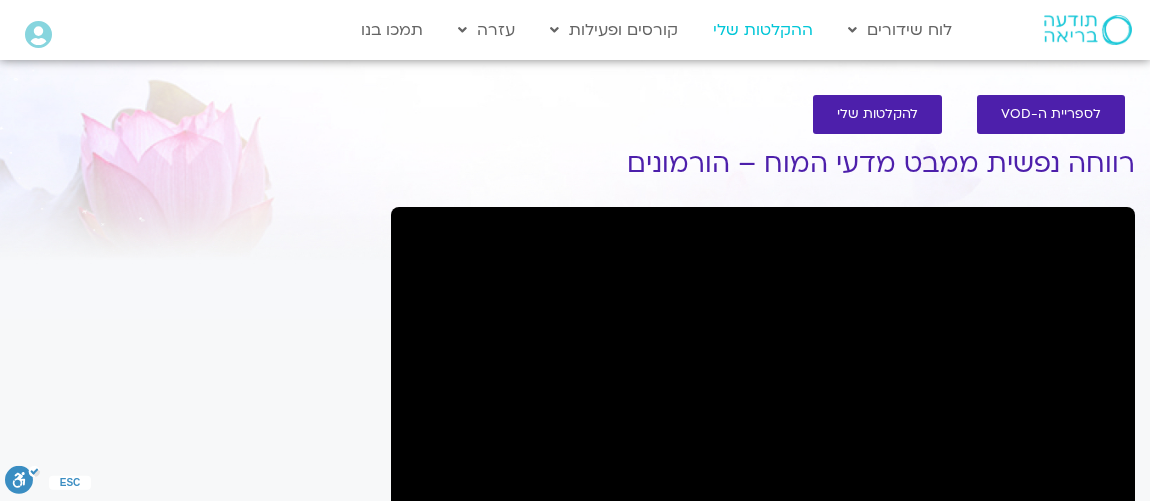 scroll, scrollTop: 0, scrollLeft: 0, axis: both 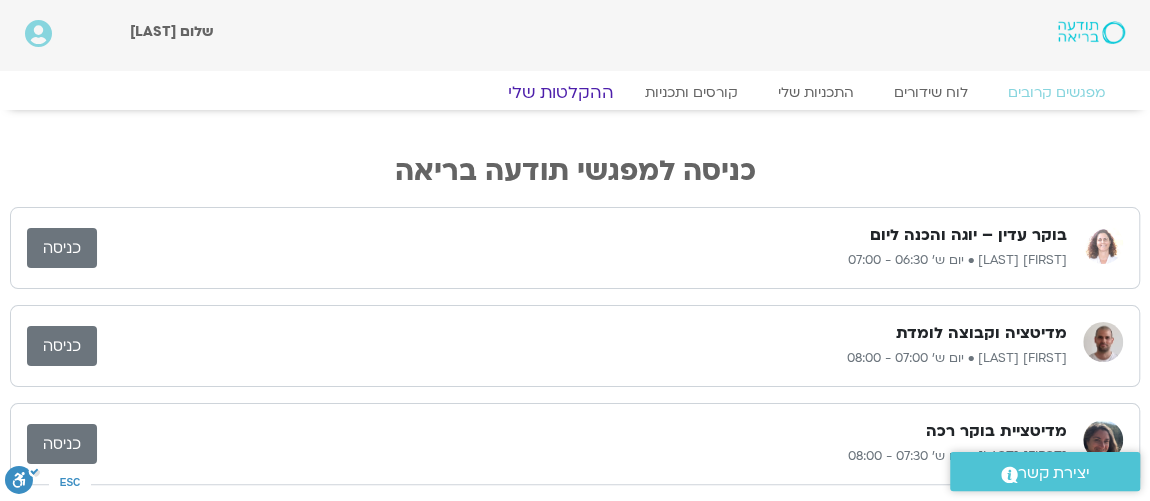 click on "ההקלטות שלי" 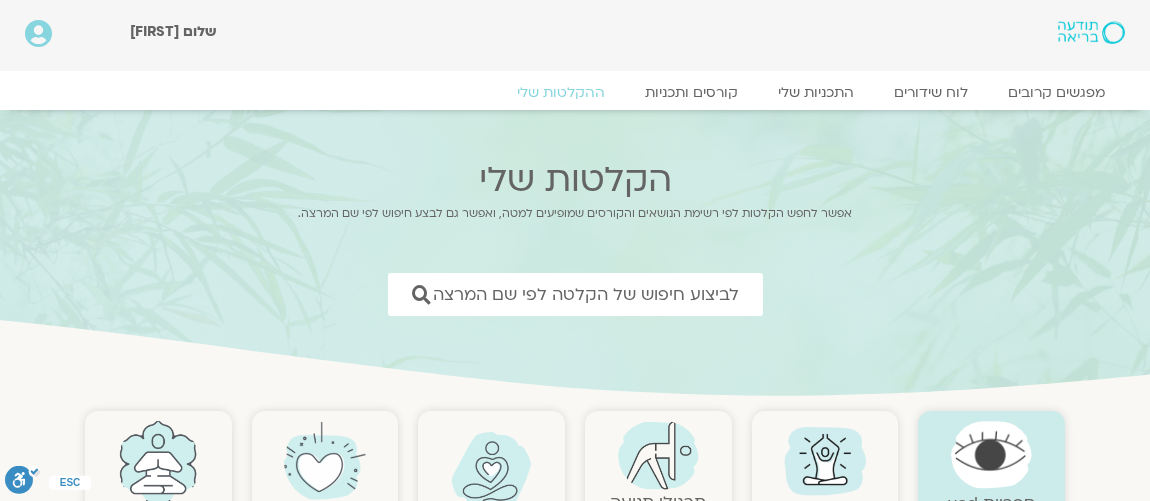 scroll, scrollTop: 0, scrollLeft: 0, axis: both 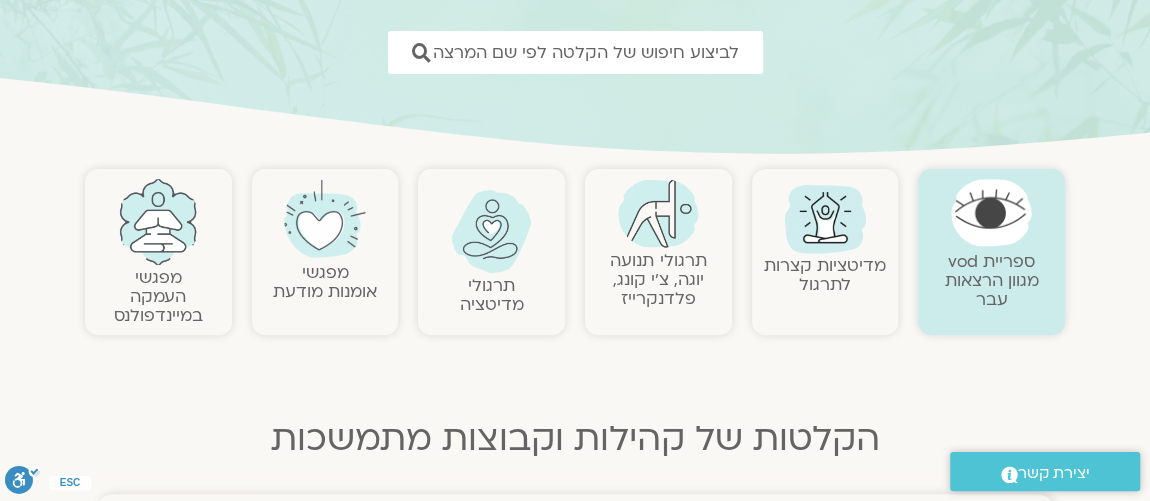 click on "תרגולי תנועה   יוגה, צ׳י קונג, פלדנקרייז" at bounding box center [658, 279] 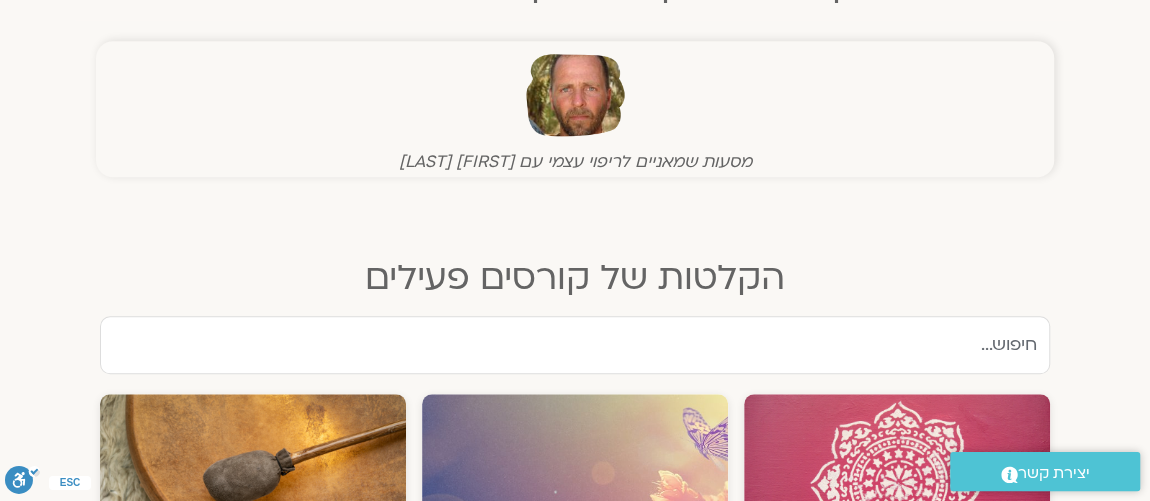 scroll, scrollTop: 727, scrollLeft: 0, axis: vertical 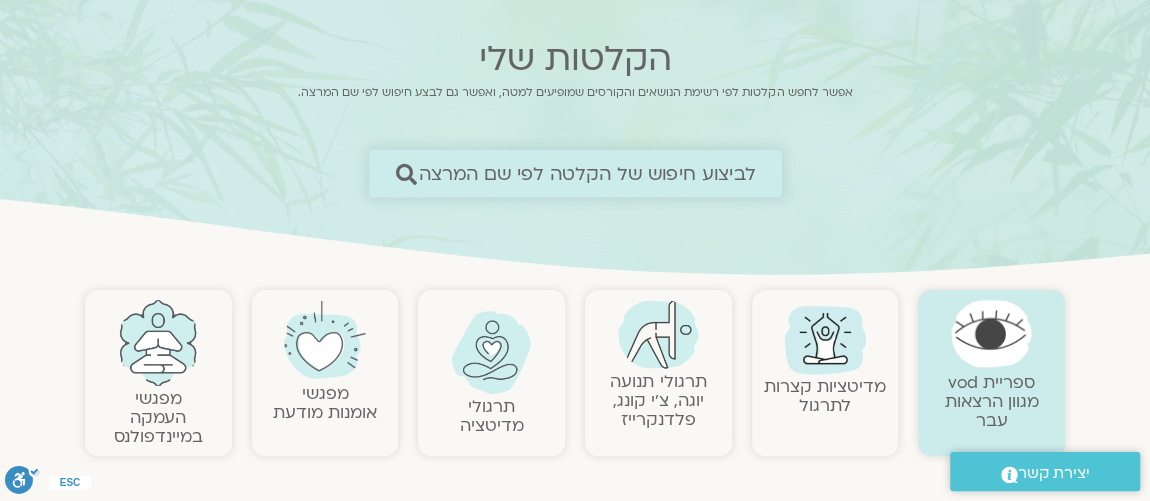 click on "לביצוע חיפוש של הקלטה לפי שם המרצה" at bounding box center [587, 173] 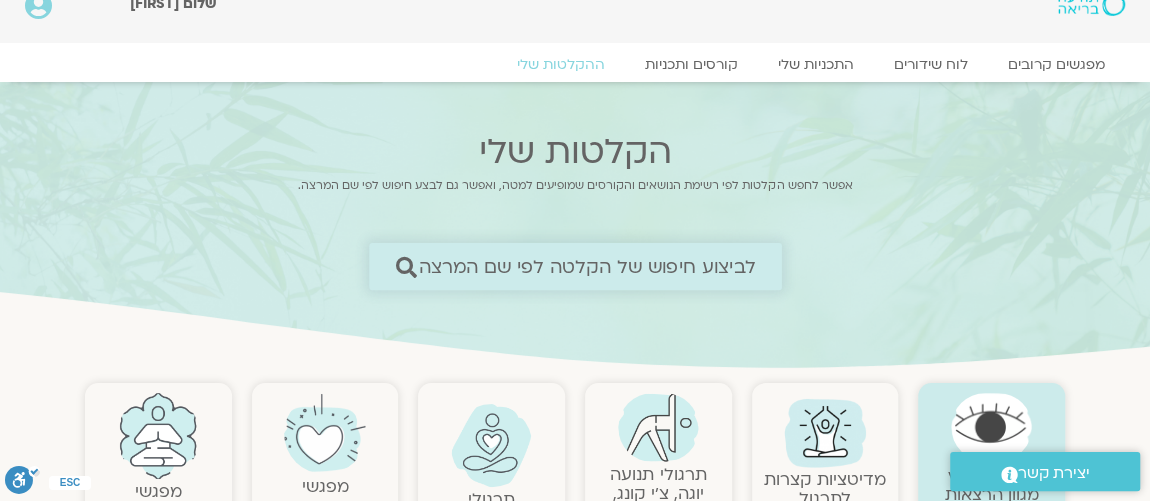 scroll, scrollTop: 0, scrollLeft: 0, axis: both 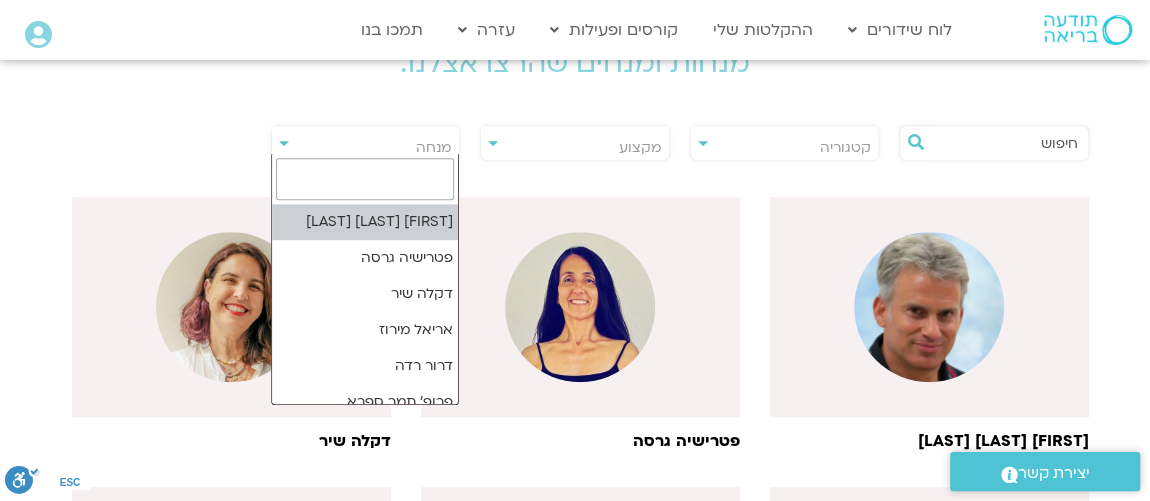 click on "מנחה" at bounding box center [366, 148] 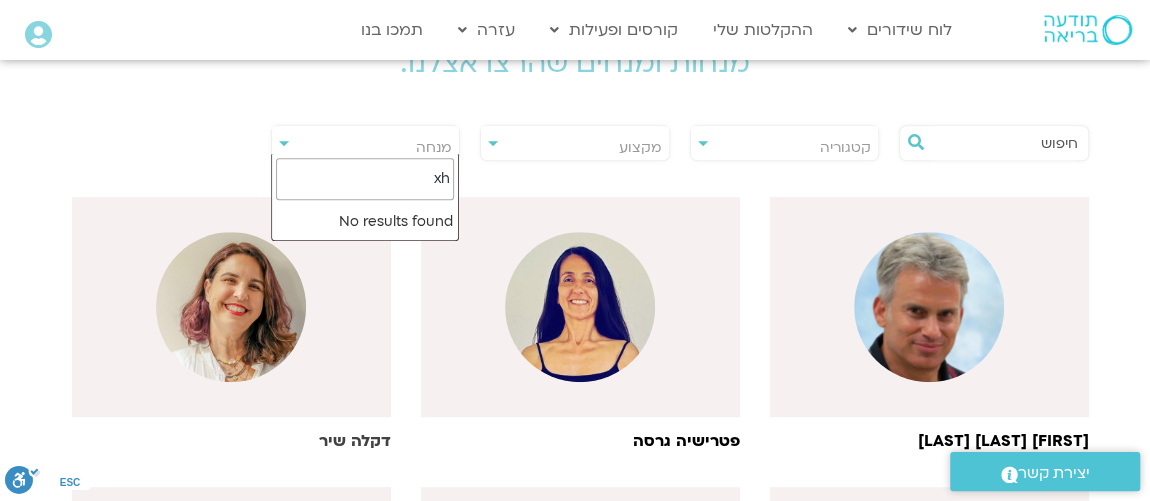 type on "x" 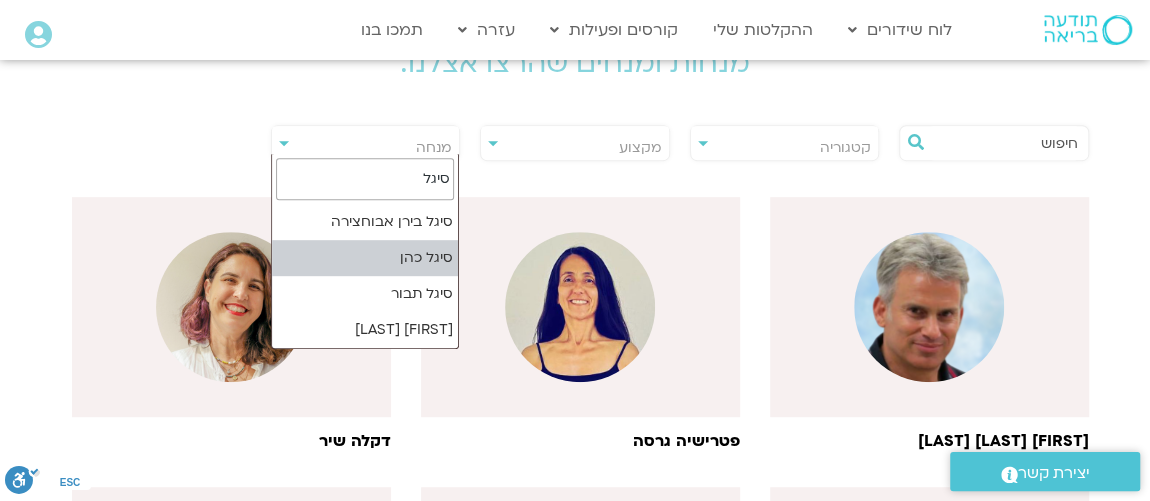 type on "סיגל" 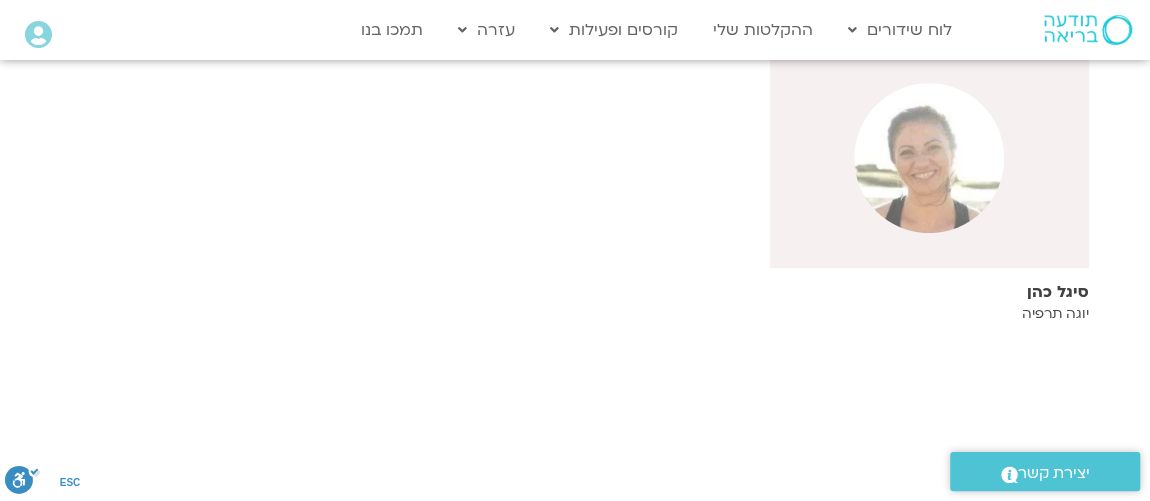 scroll, scrollTop: 559, scrollLeft: 0, axis: vertical 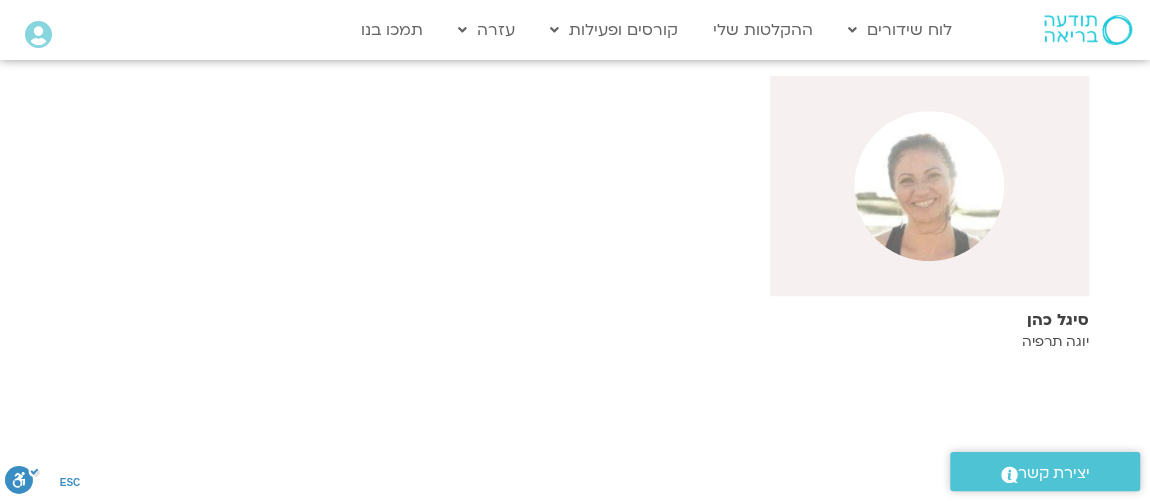 click at bounding box center [929, 186] 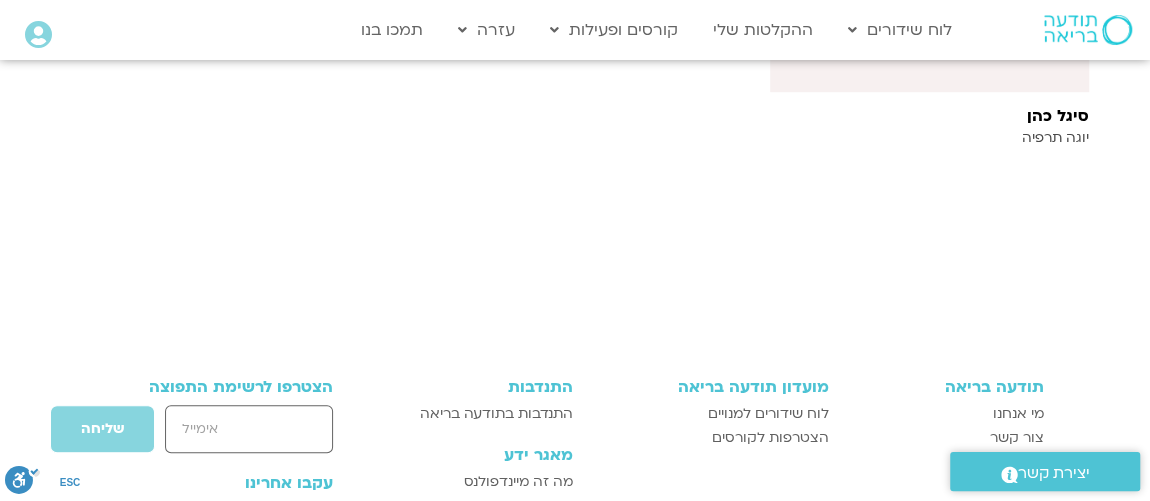 scroll, scrollTop: 801, scrollLeft: 0, axis: vertical 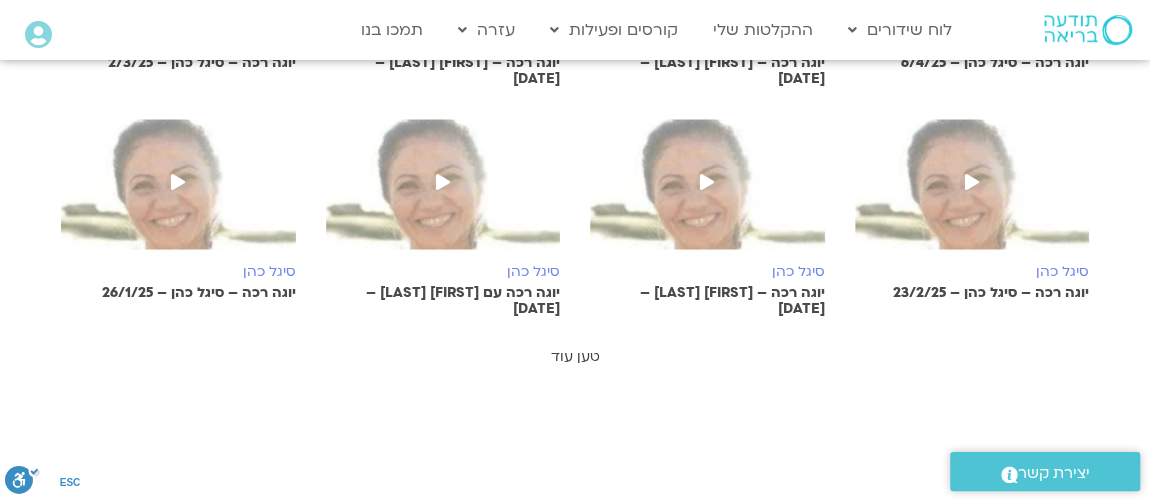 click on "טען עוד" at bounding box center [575, 356] 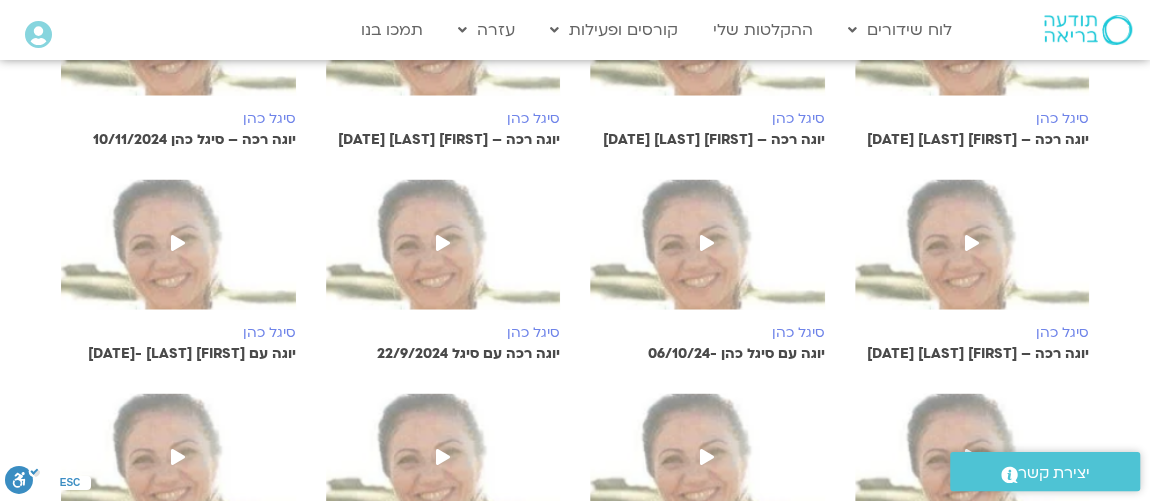 scroll, scrollTop: 1928, scrollLeft: 0, axis: vertical 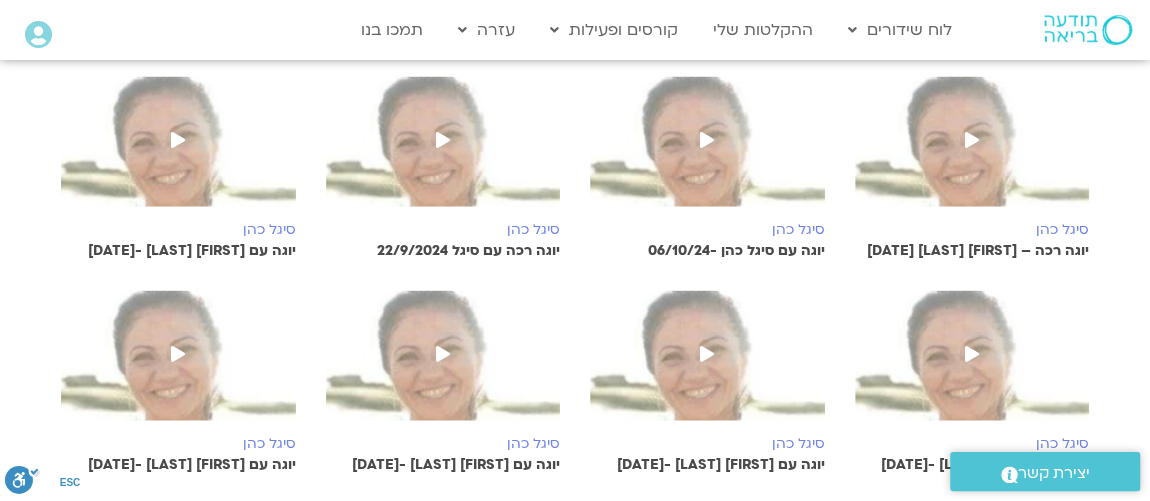 click on "טען עוד" at bounding box center (575, 512) 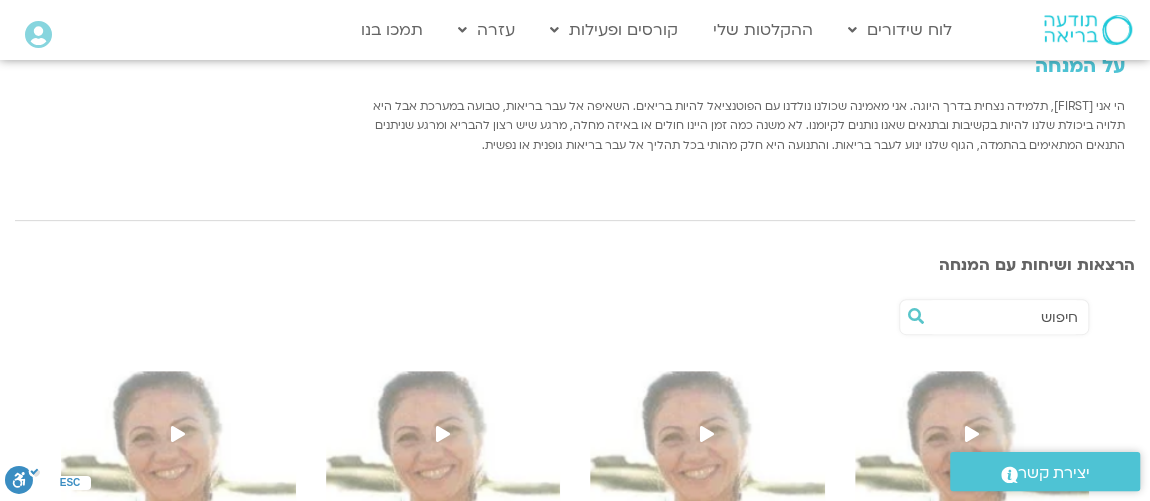 scroll, scrollTop: 352, scrollLeft: 0, axis: vertical 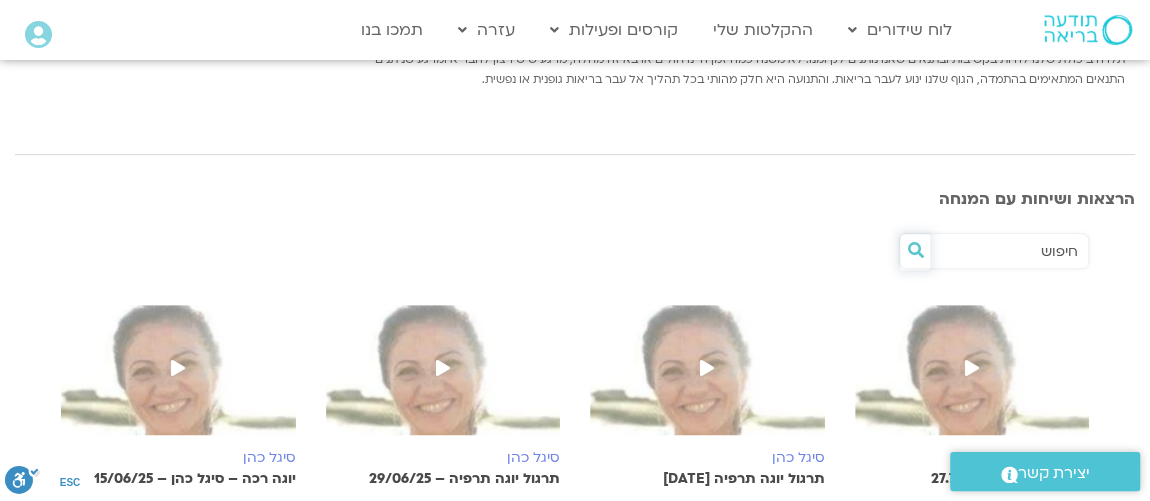 click at bounding box center [915, 250] 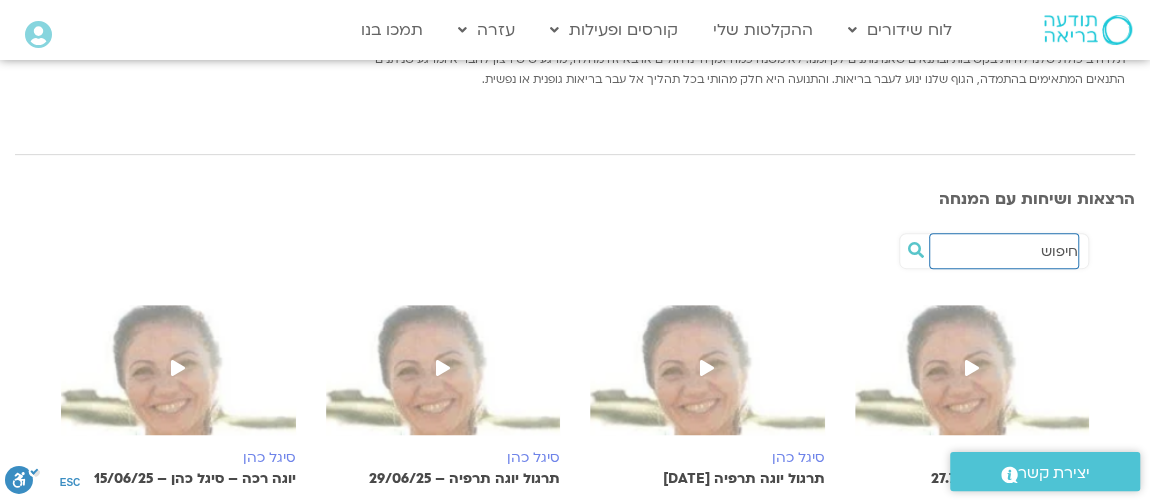 click at bounding box center (1004, 251) 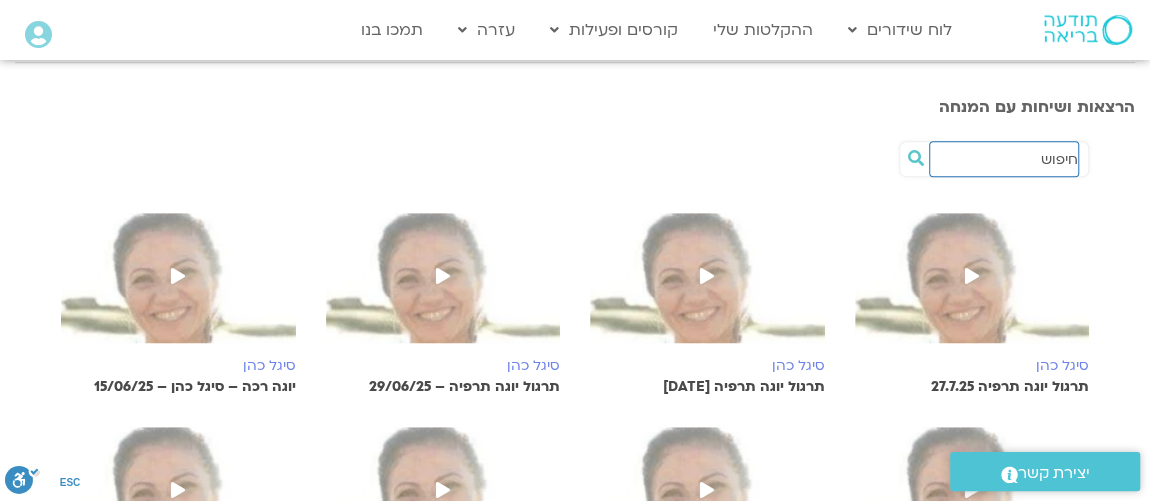 scroll, scrollTop: 473, scrollLeft: 0, axis: vertical 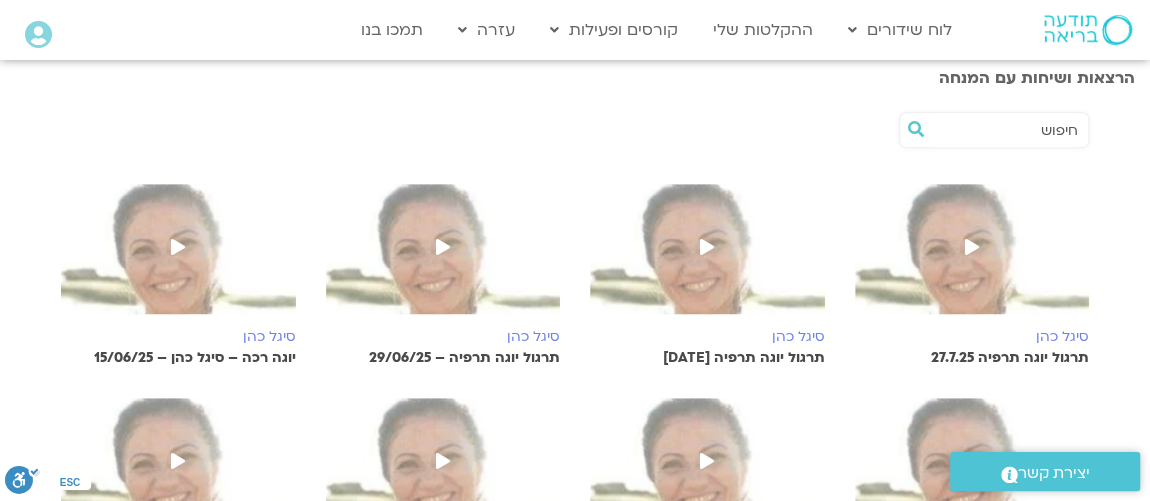 drag, startPoint x: 966, startPoint y: 242, endPoint x: 958, endPoint y: 262, distance: 21.540659 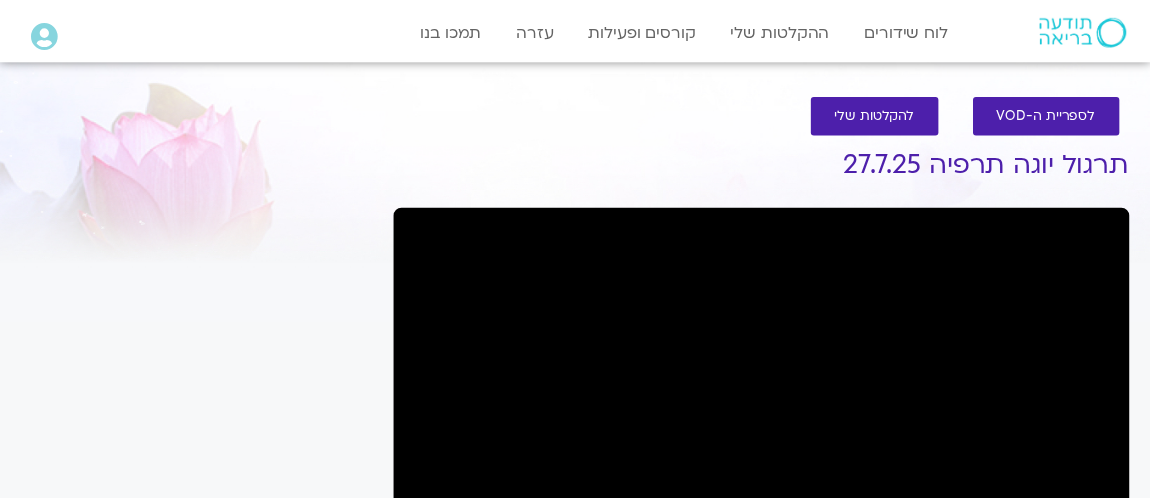 scroll, scrollTop: 0, scrollLeft: 0, axis: both 